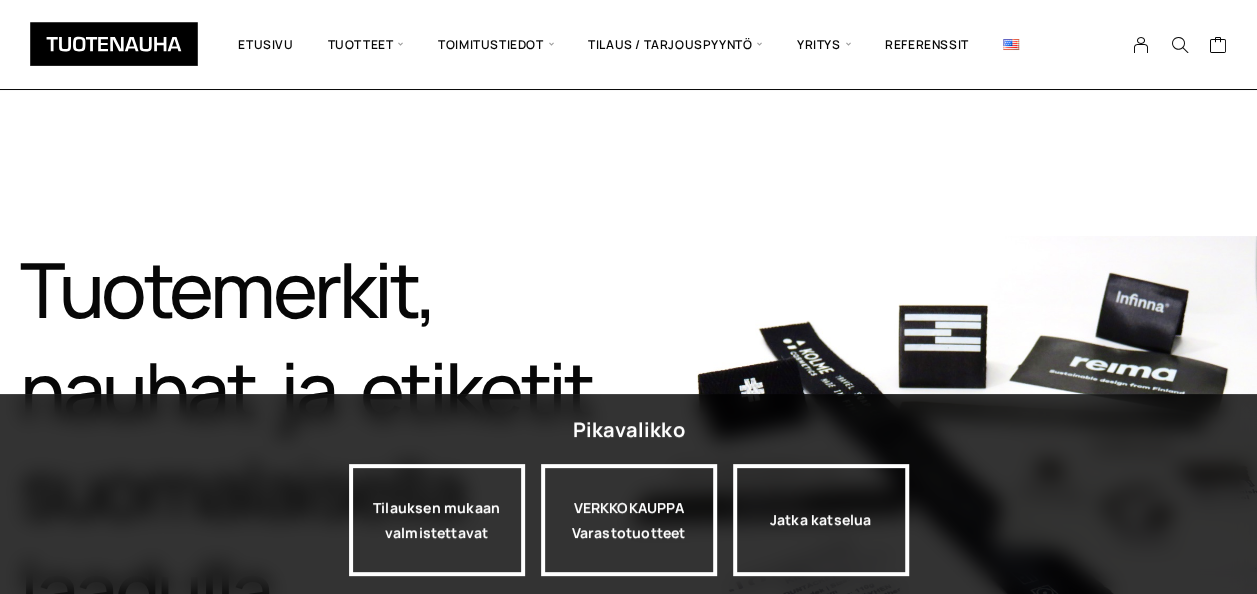 scroll, scrollTop: 100, scrollLeft: 0, axis: vertical 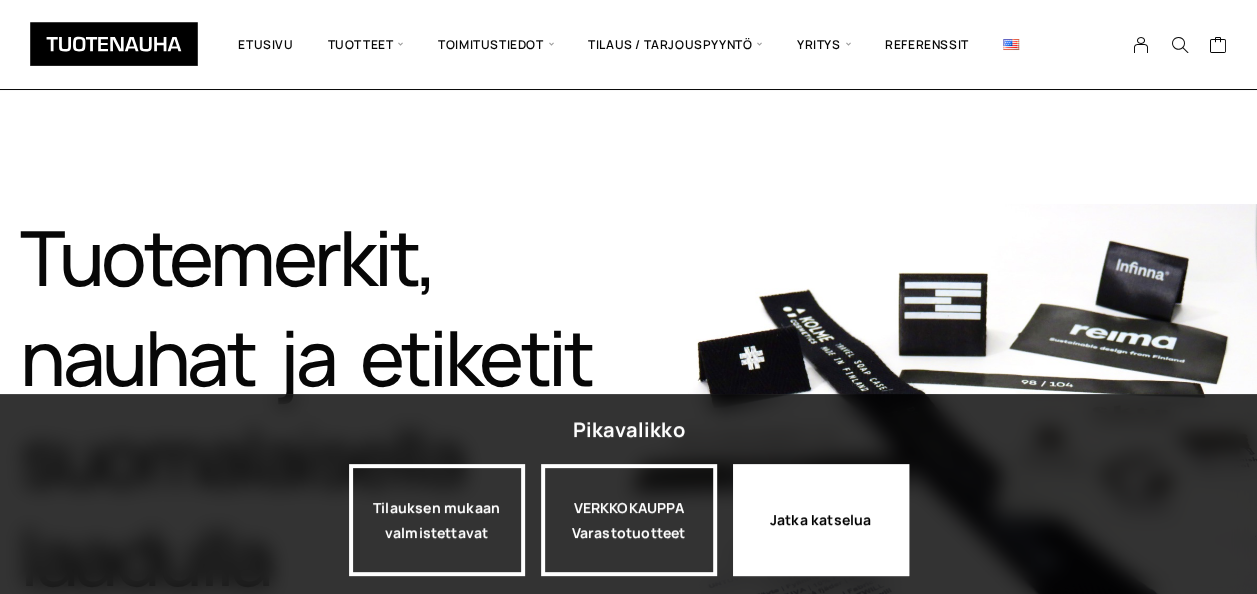 click on "Jatka katselua" at bounding box center (821, 520) 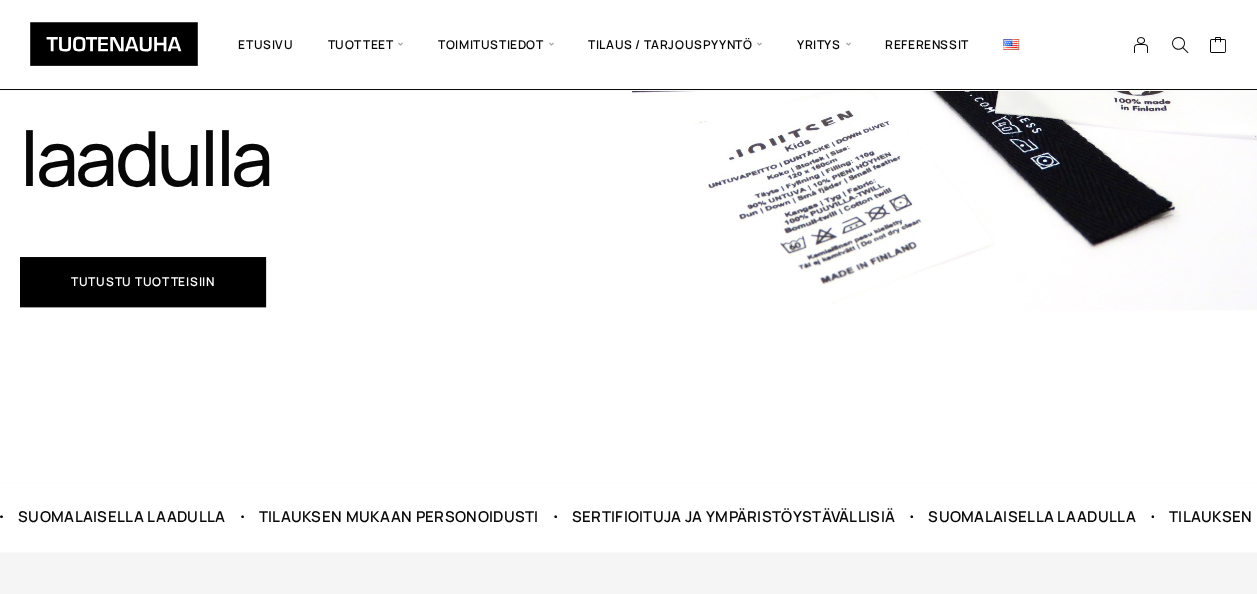 scroll, scrollTop: 500, scrollLeft: 0, axis: vertical 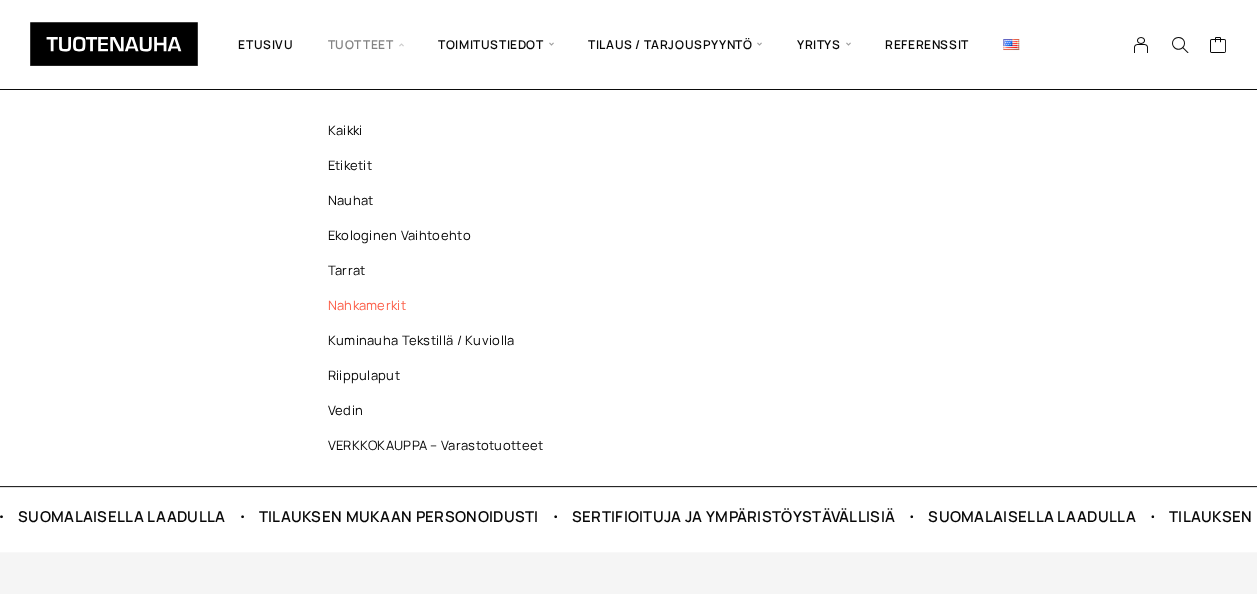 click on "Nahkamerkit" at bounding box center [441, 305] 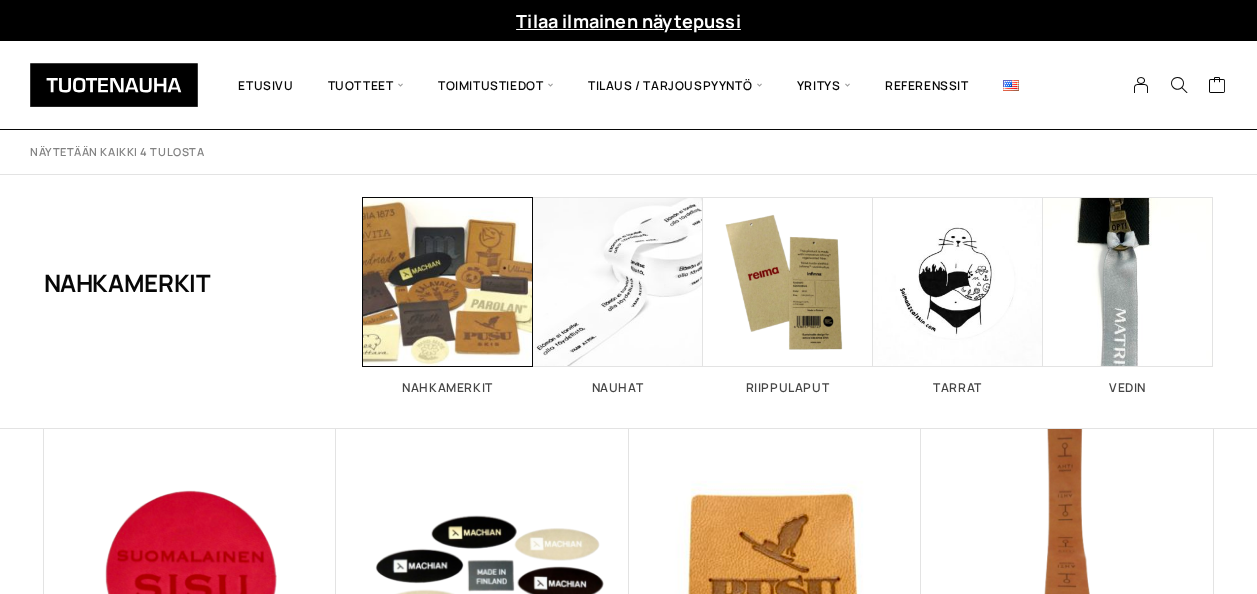 scroll, scrollTop: 0, scrollLeft: 0, axis: both 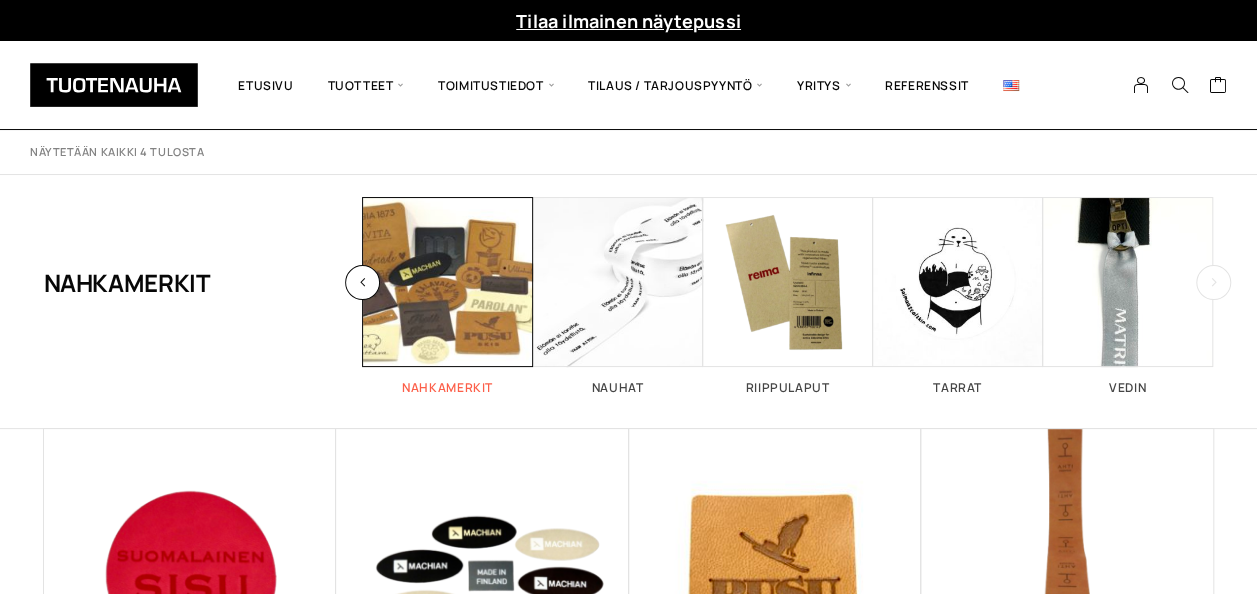 click at bounding box center (448, 282) 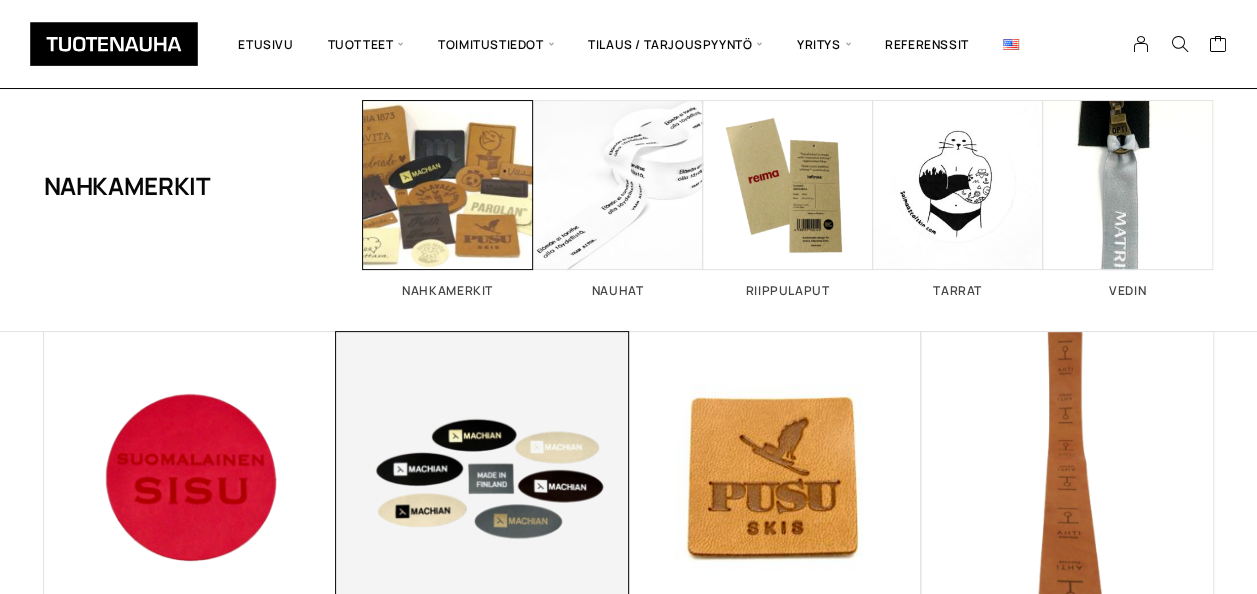scroll, scrollTop: 400, scrollLeft: 0, axis: vertical 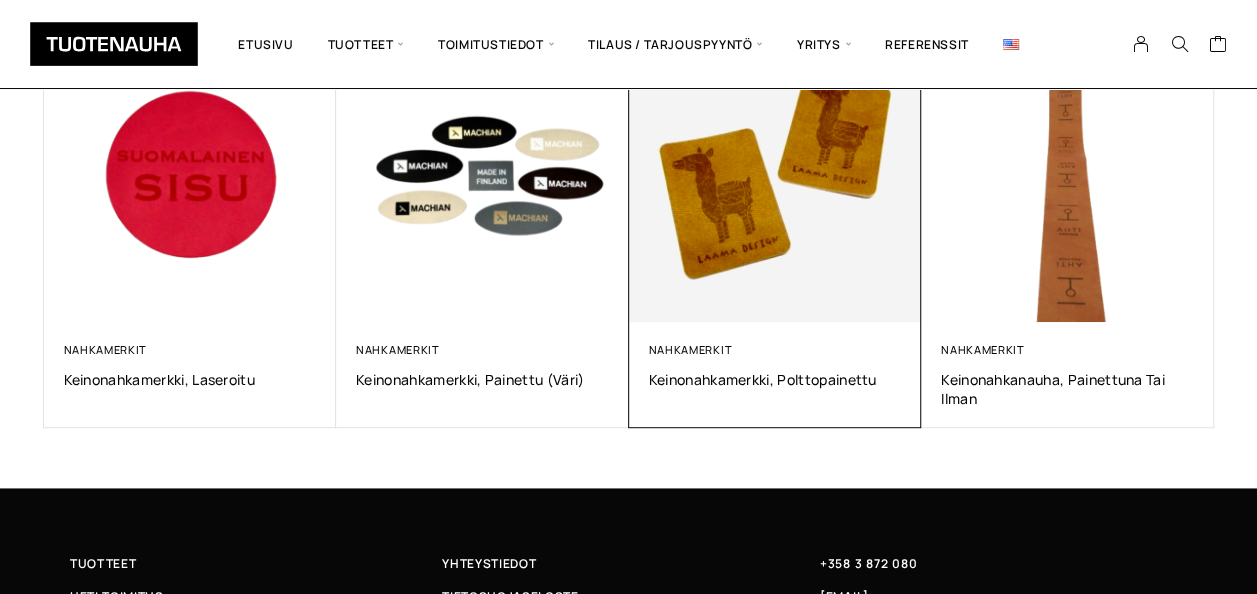 click at bounding box center [774, 175] 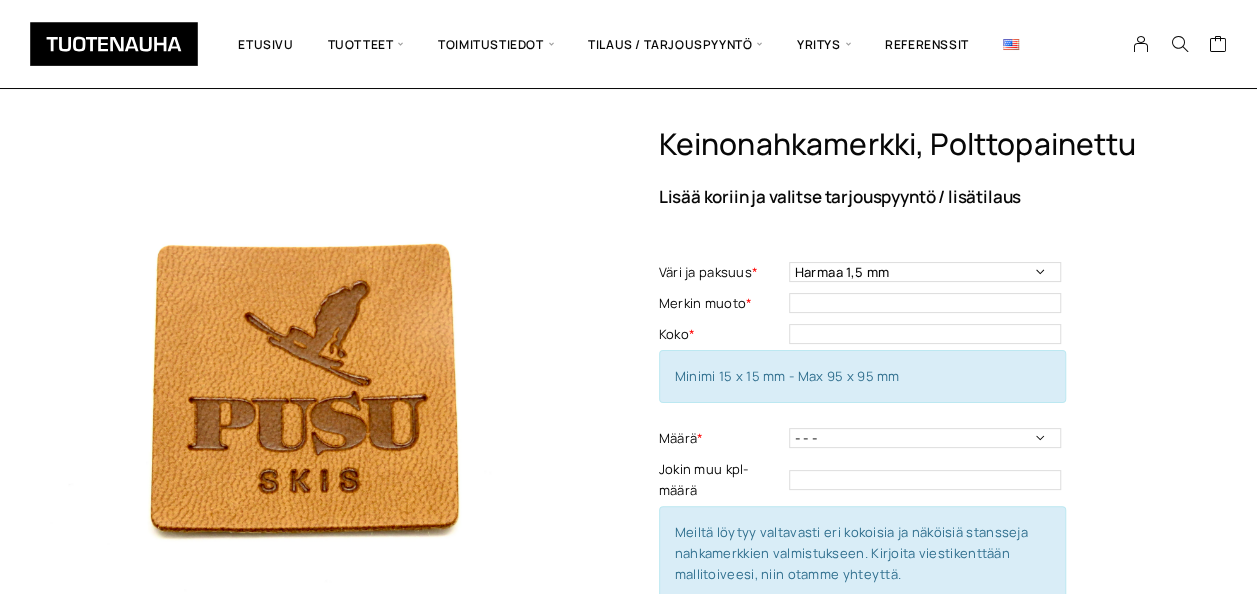 scroll, scrollTop: 0, scrollLeft: 0, axis: both 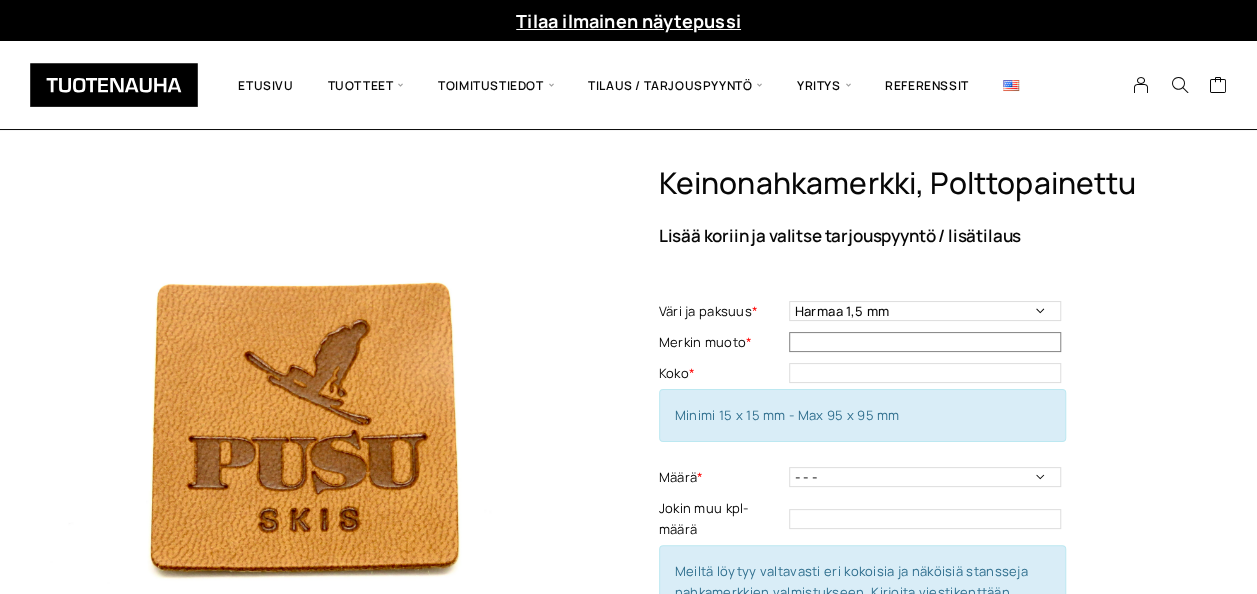 click at bounding box center [925, 342] 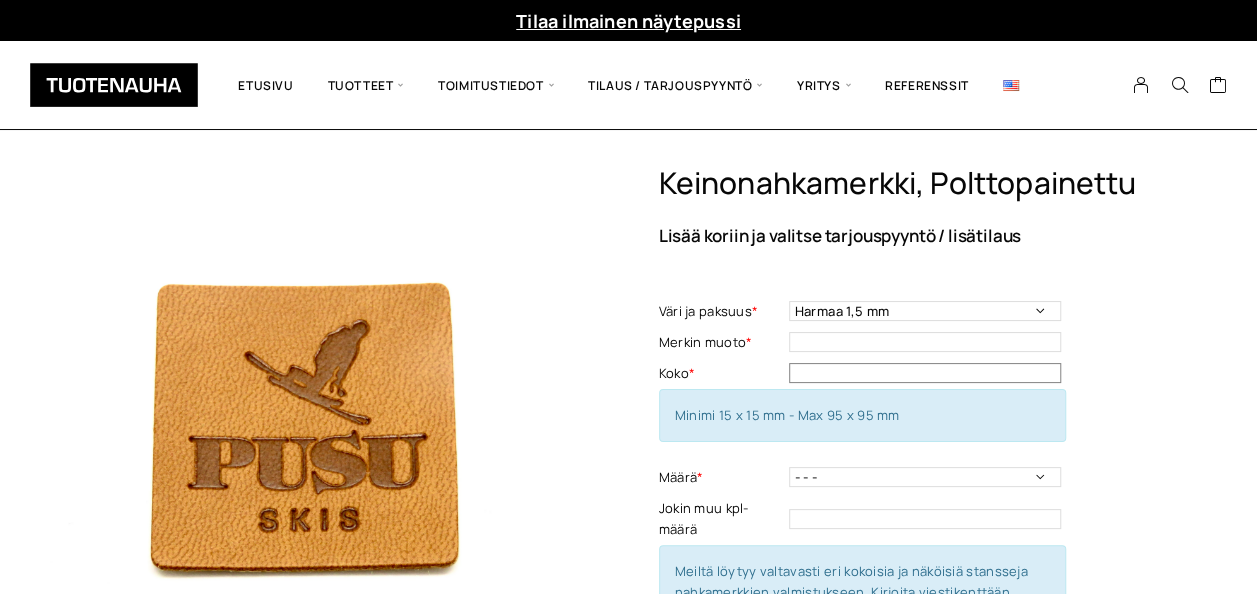 click at bounding box center (925, 373) 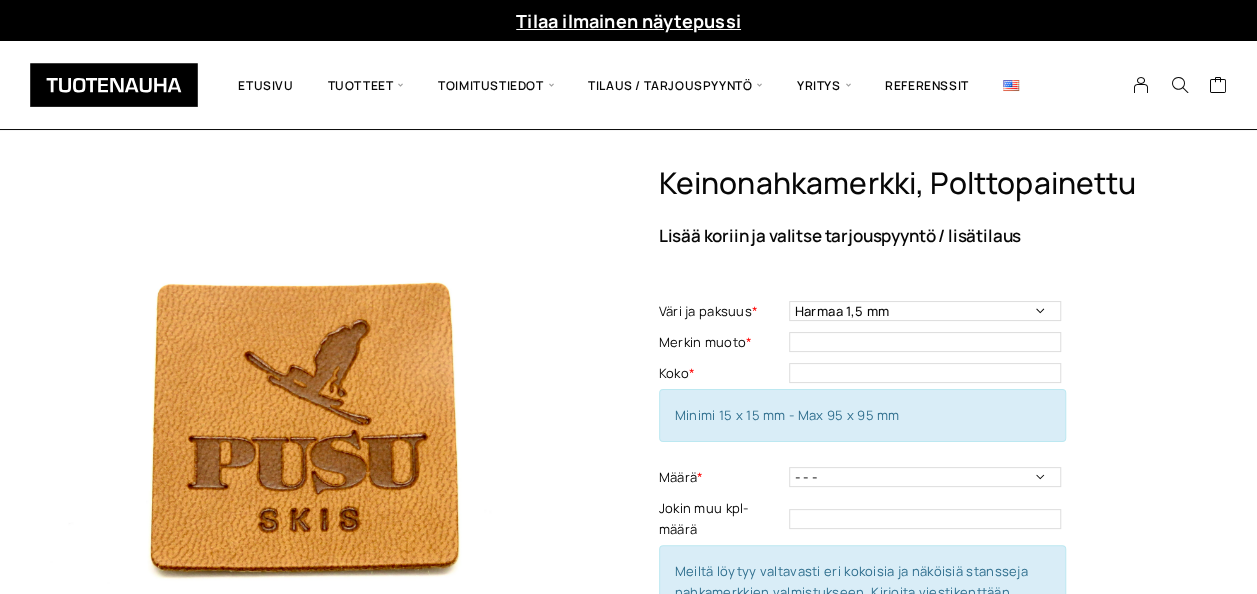 click on "Minimi 15 x 15 mm - Max 95 x 95 mm" at bounding box center [787, 415] 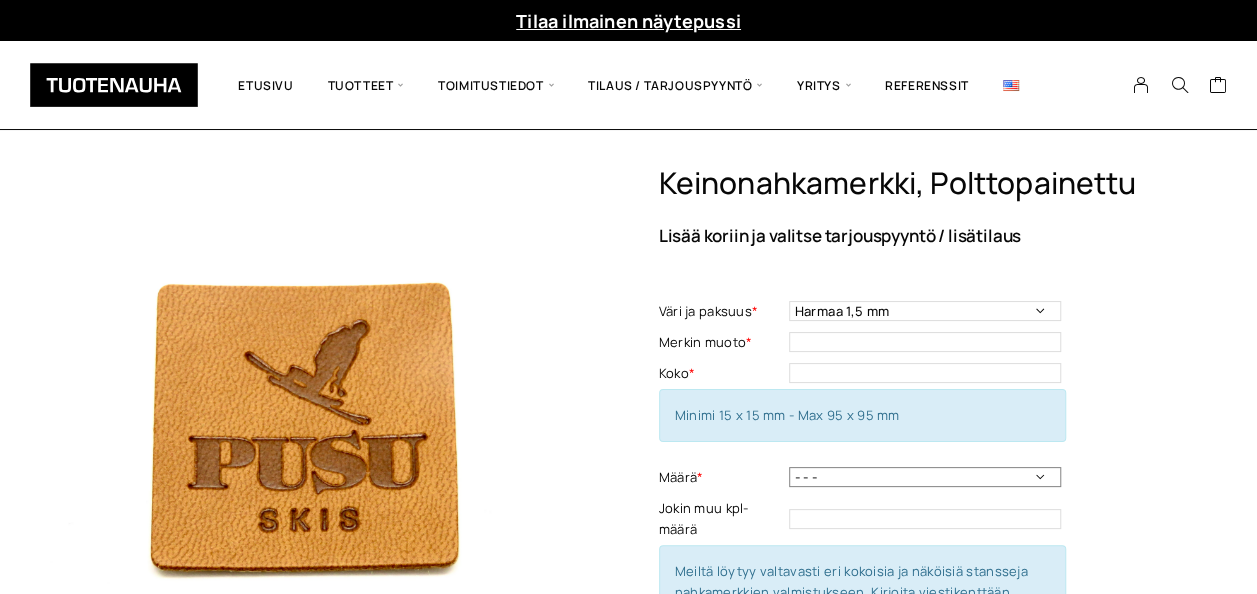 click on "- - - 50 kpl 100 kpl 200 kpl 300 kpl 400 kpl" at bounding box center [925, 477] 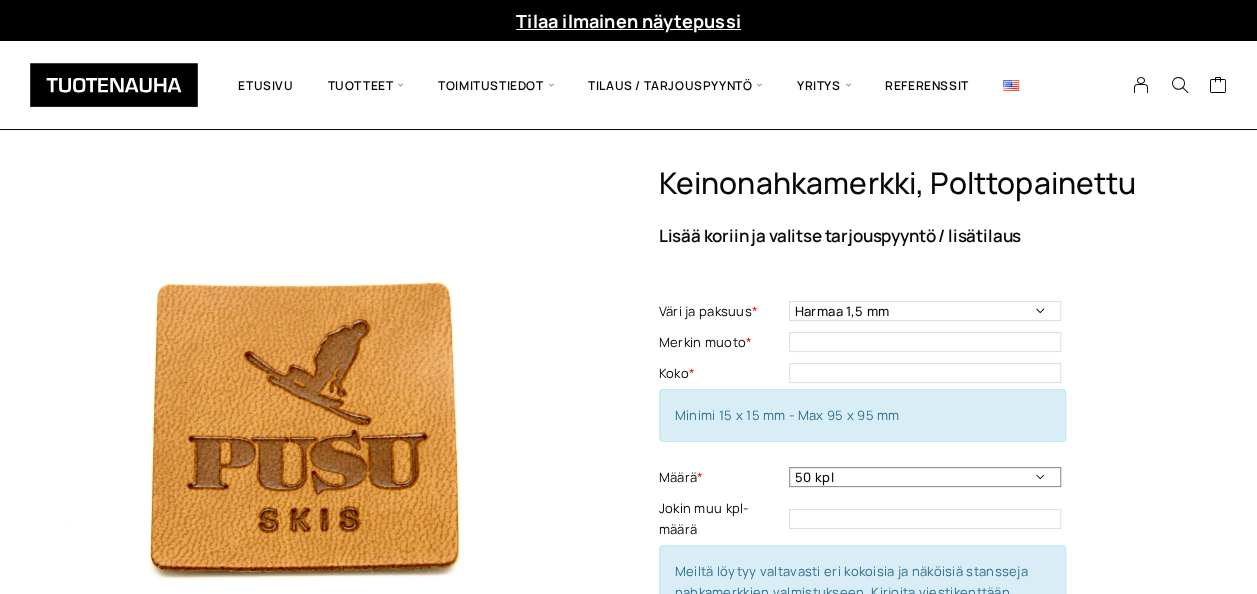 click on "- - - 50 kpl 100 kpl 200 kpl 300 kpl 400 kpl" at bounding box center [925, 477] 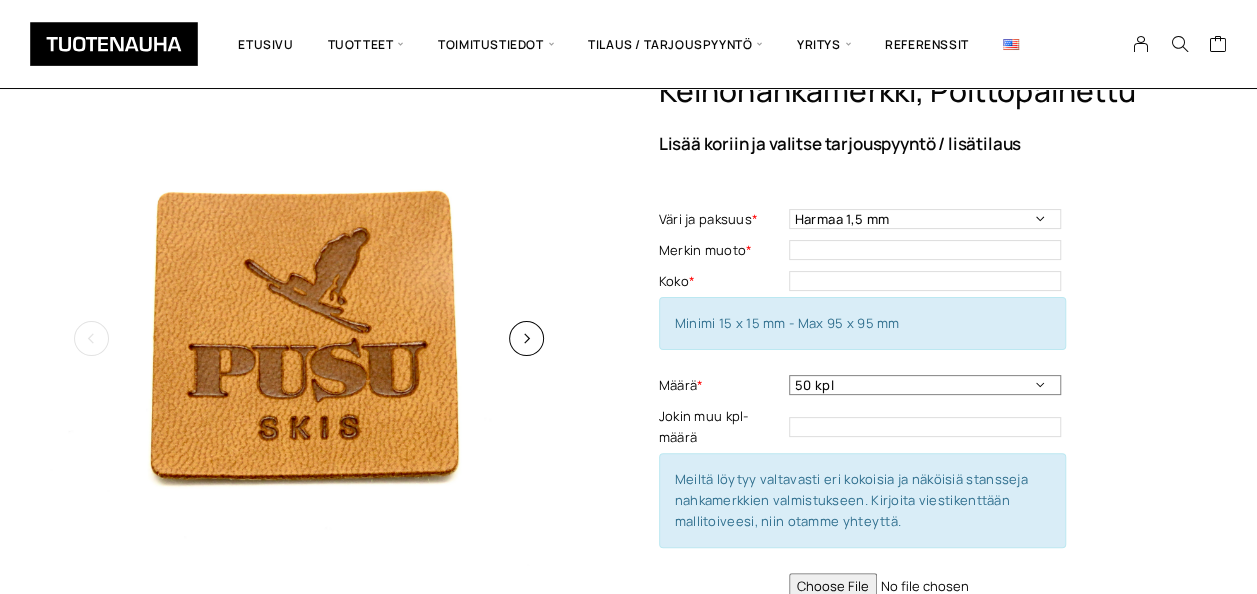 scroll, scrollTop: 300, scrollLeft: 0, axis: vertical 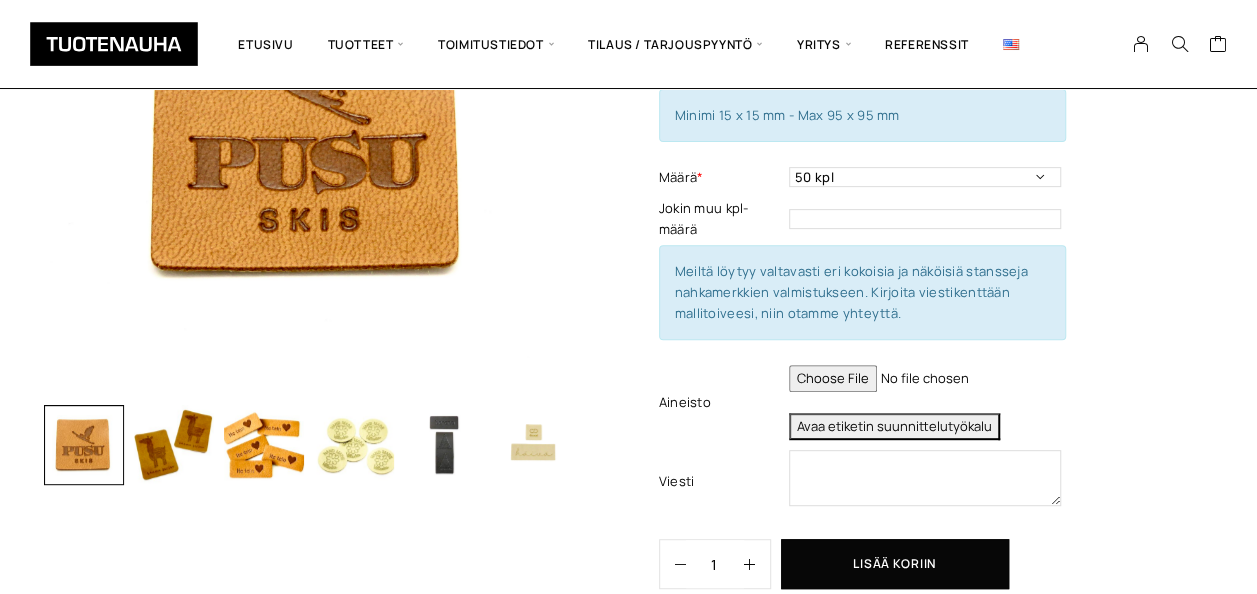 click at bounding box center [264, 445] 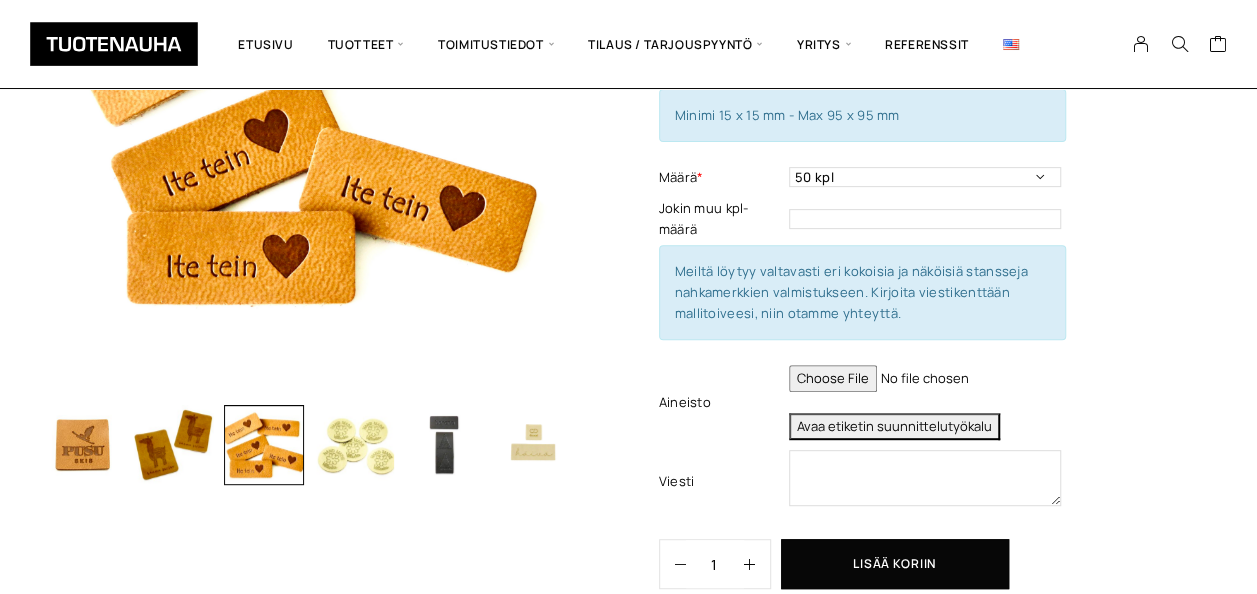 click at bounding box center [354, 445] 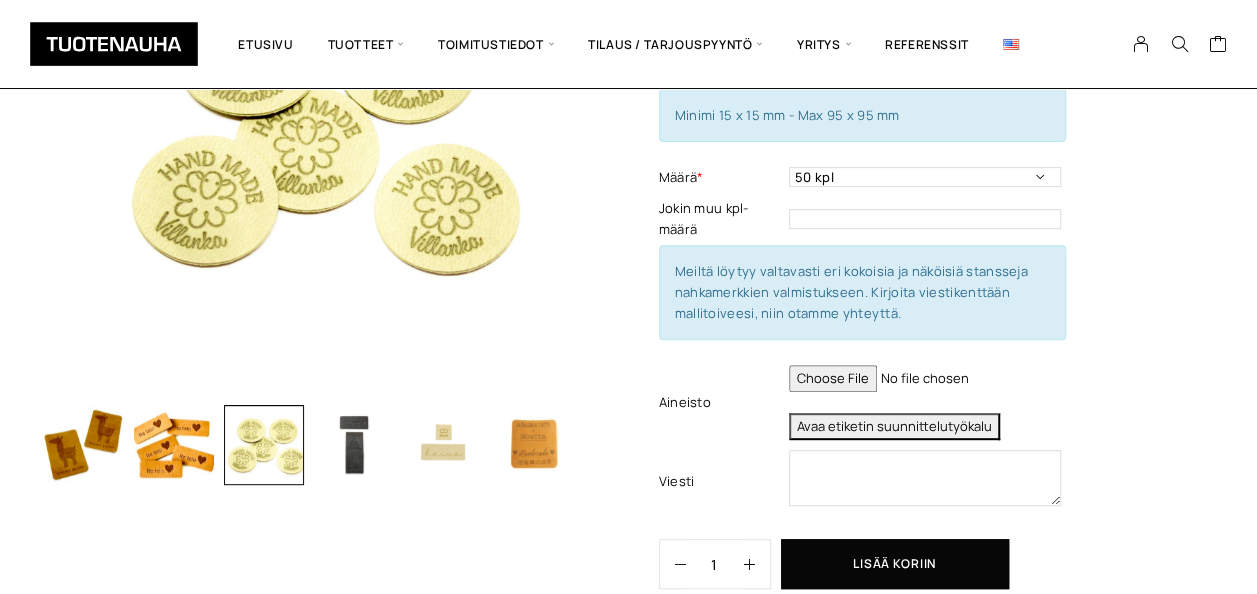 click at bounding box center (354, 445) 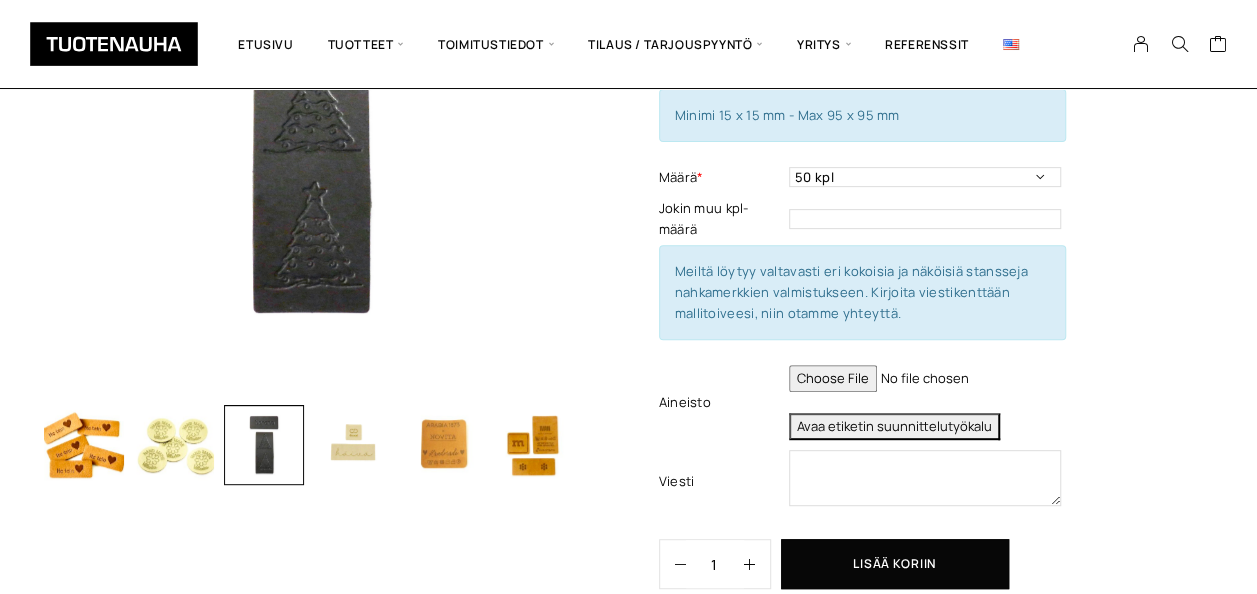 click at bounding box center (314, 445) 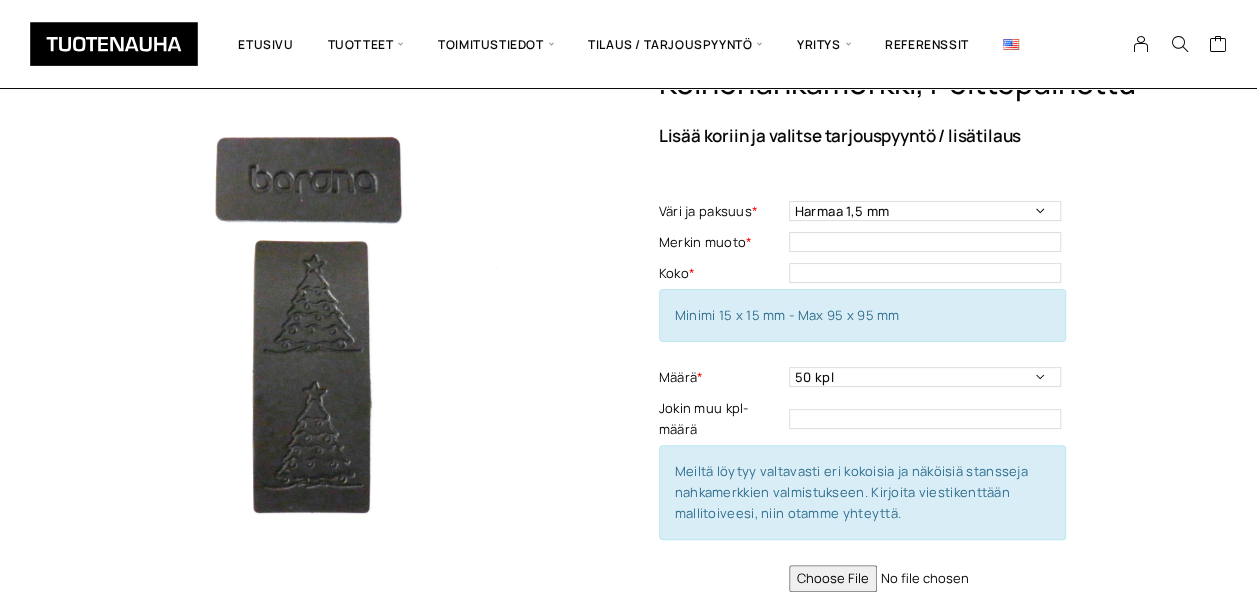 scroll, scrollTop: 0, scrollLeft: 0, axis: both 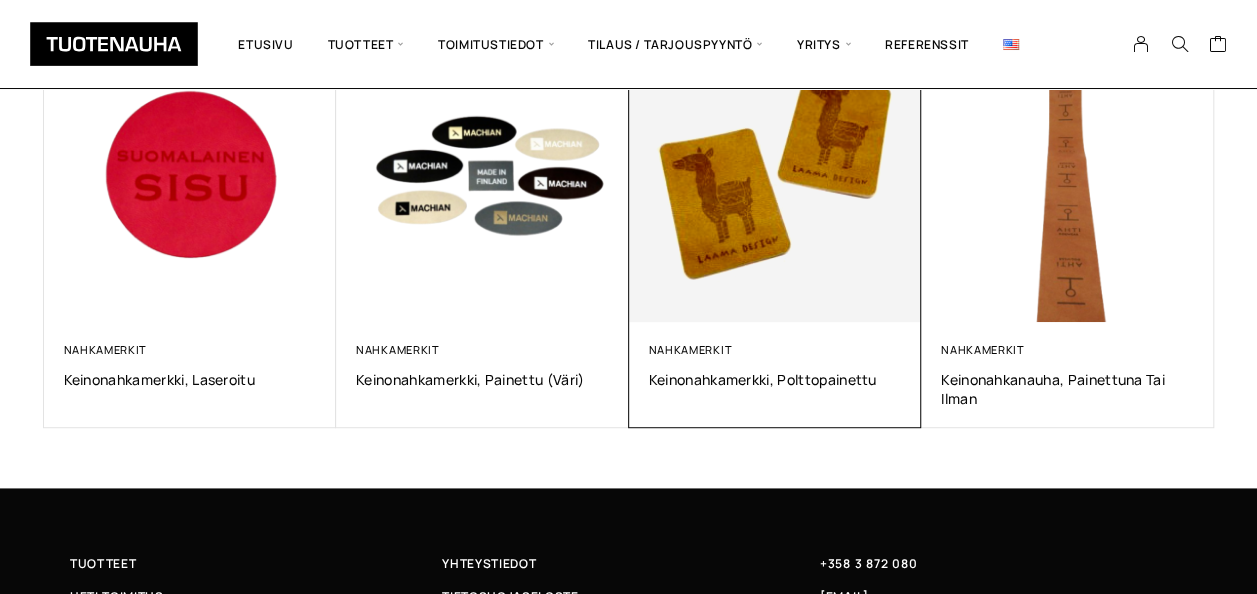 click at bounding box center (774, 175) 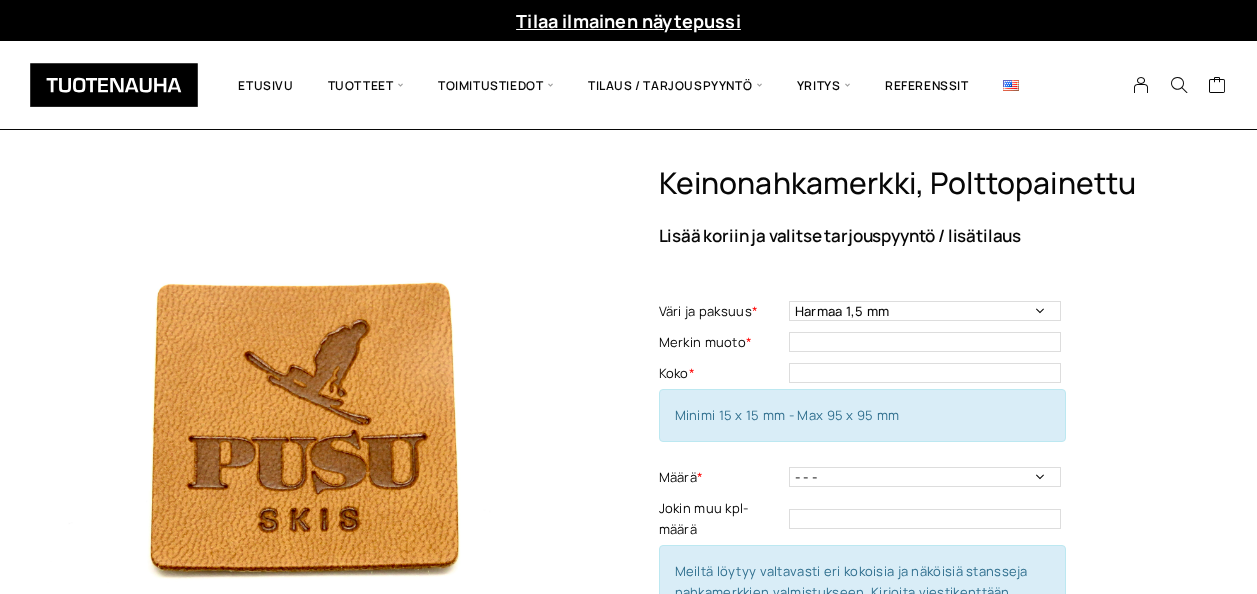 scroll, scrollTop: 0, scrollLeft: 0, axis: both 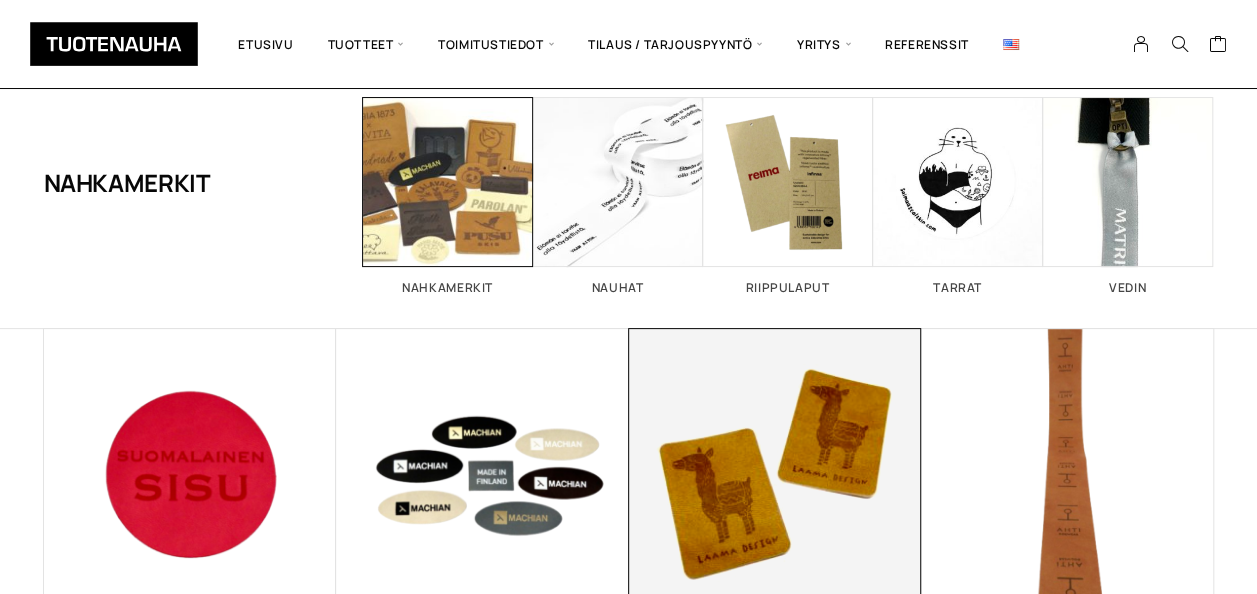 click at bounding box center (774, 475) 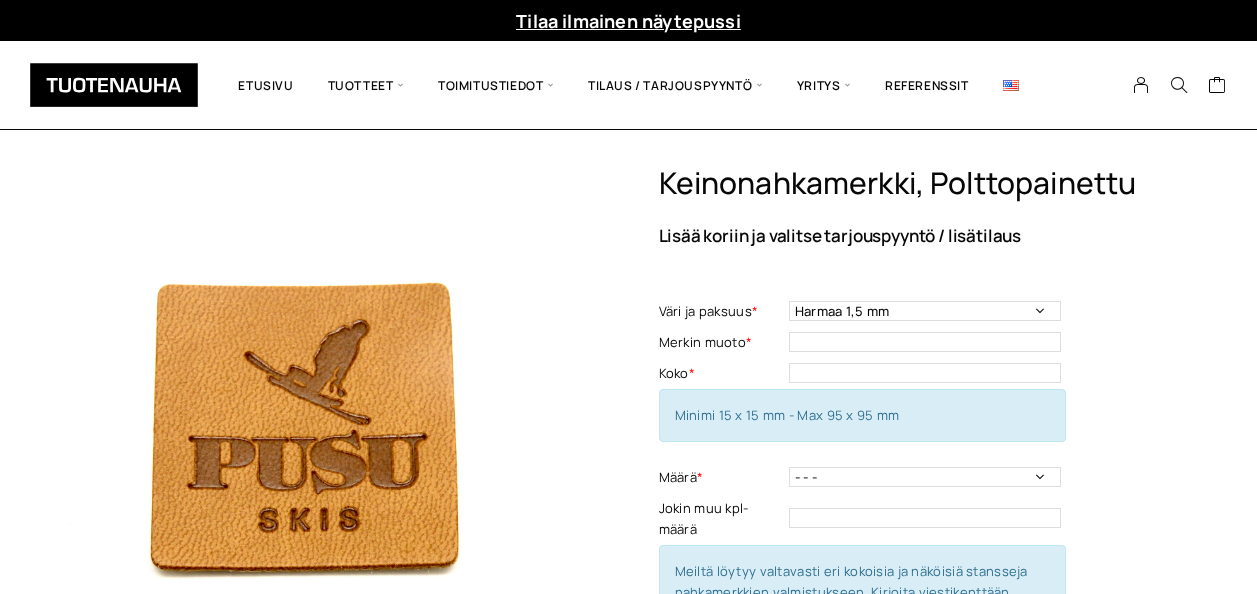 scroll, scrollTop: 0, scrollLeft: 0, axis: both 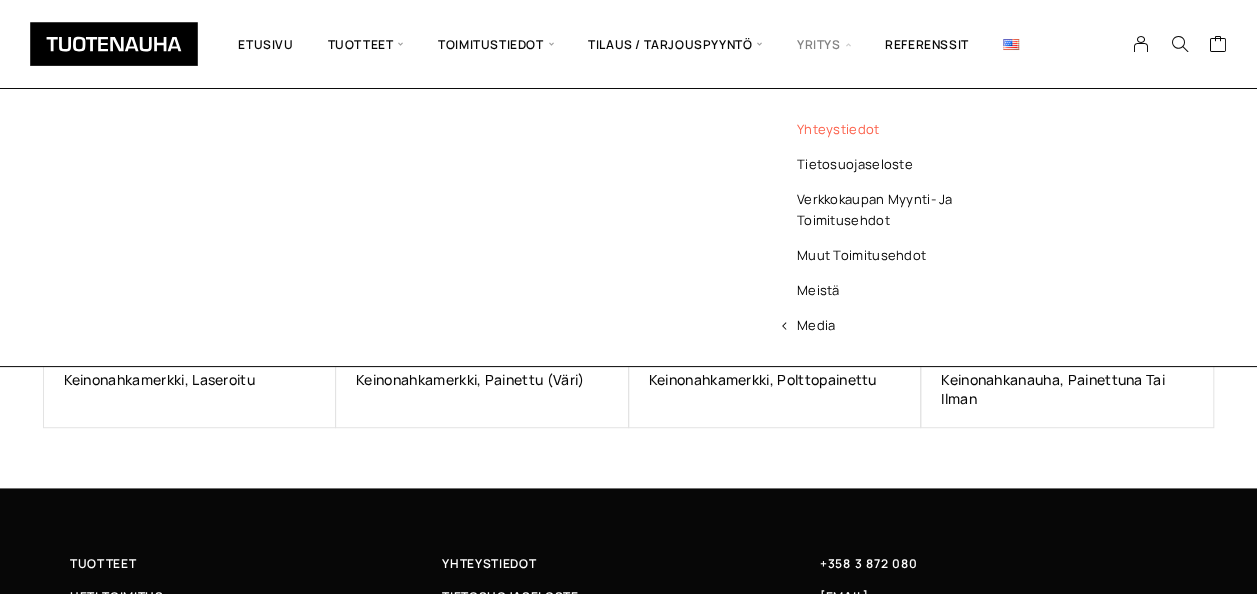 click on "Yhteystiedot" at bounding box center (910, 129) 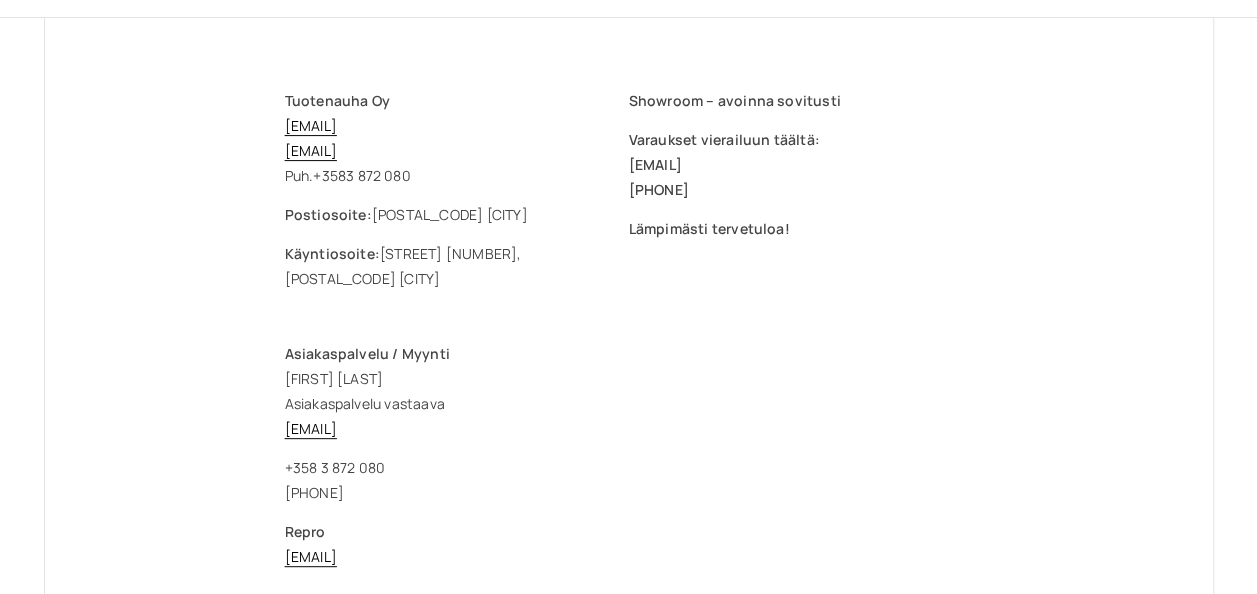 scroll, scrollTop: 0, scrollLeft: 0, axis: both 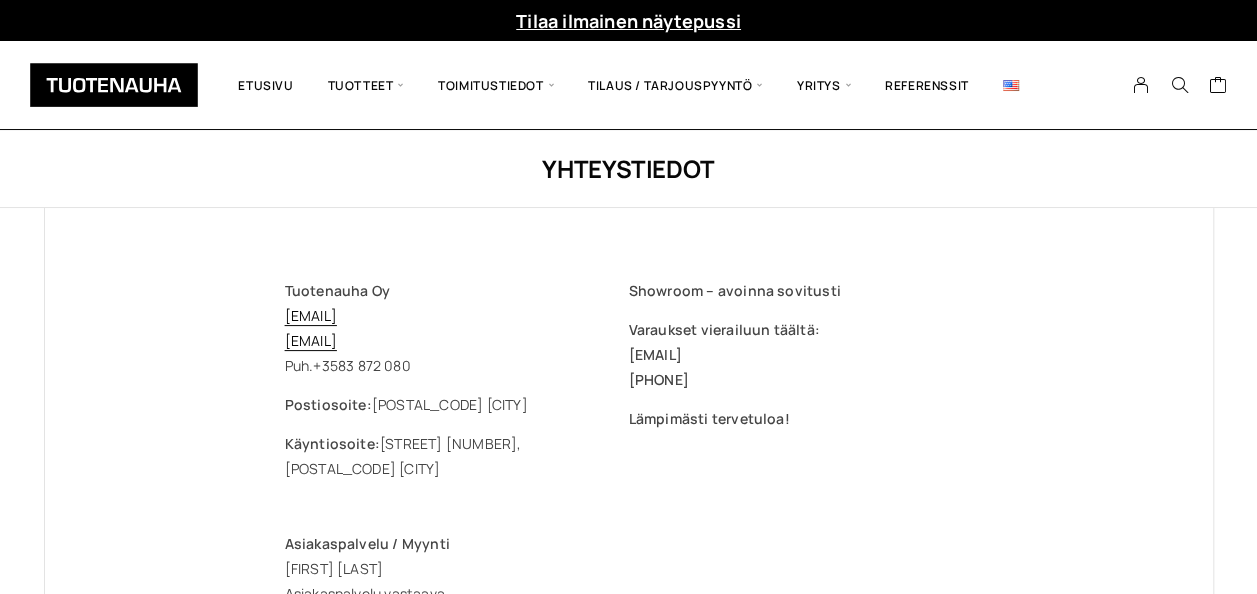 click on "Tuotenauha Oy myynti@tuotenauha.fi info@tuotenauha.fi Puh.  +358  3 872 080
Postiosoite:  PL 35, 15101 Lahti
Käyntiosoite:  Askonkatu 13 A, 15100 LAHTI
Showroom – avoinna sovitusti Varaukset vierailuun täältä: myynti@tuotenauha.fi +358 40 869 1598 Lämpimästi tervetuloa!
Asiakaspalvelu / Myynti Jasmina Fettah Asiakaspalvelu vastaava myynti@tuotenauha.fi +358 3 872 080 +358 40 869 1598 Repro repro@tuotenauha.fi
Erja Ylisirniö Kehitysjohtaja, hallituksen pj Omistaja erja.ylisirnio@tuotenauha.fi +358  40 7465 153
Timo Heikkinen Toimitusjohtaja Omistaja timo.heikkinen@tuotenauha.fi +358  40 544 7120
Verkkolaskut Yrityksen tiedot Nimi: Tuotenauha Oy ." at bounding box center (629, 933) 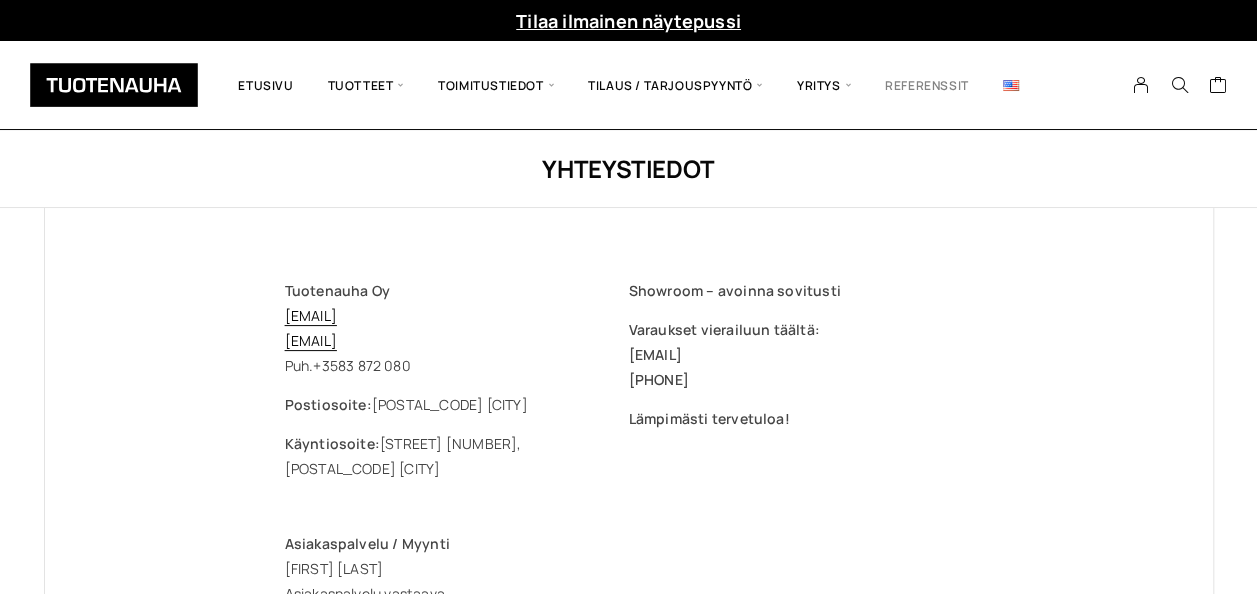 click on "Referenssit" at bounding box center [927, 85] 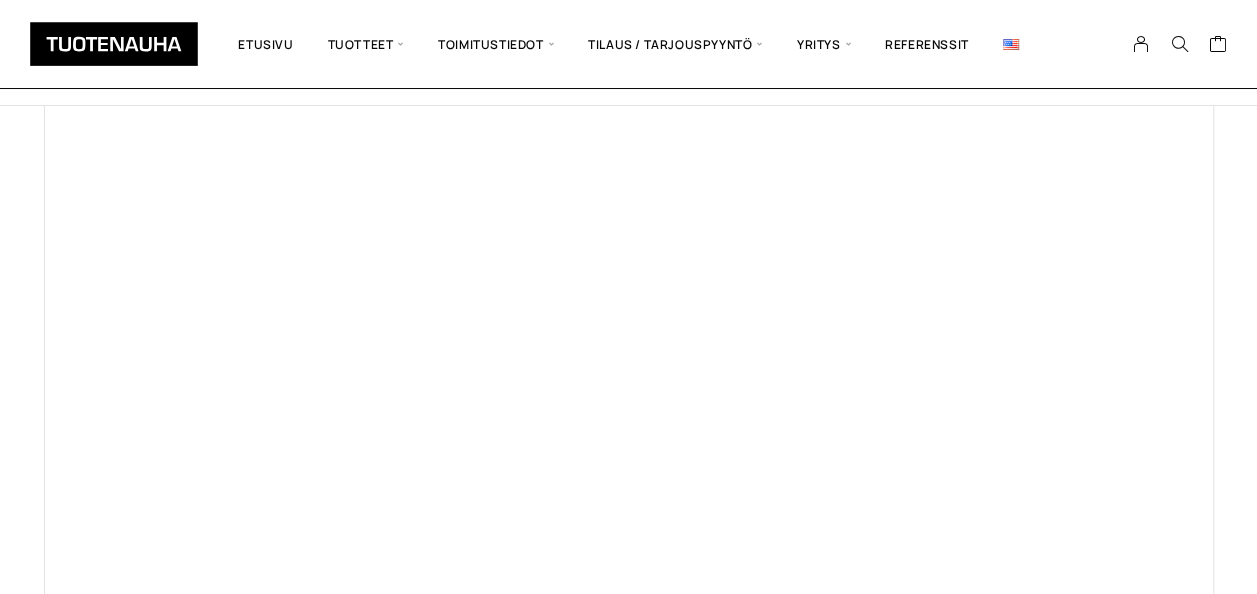 scroll, scrollTop: 0, scrollLeft: 0, axis: both 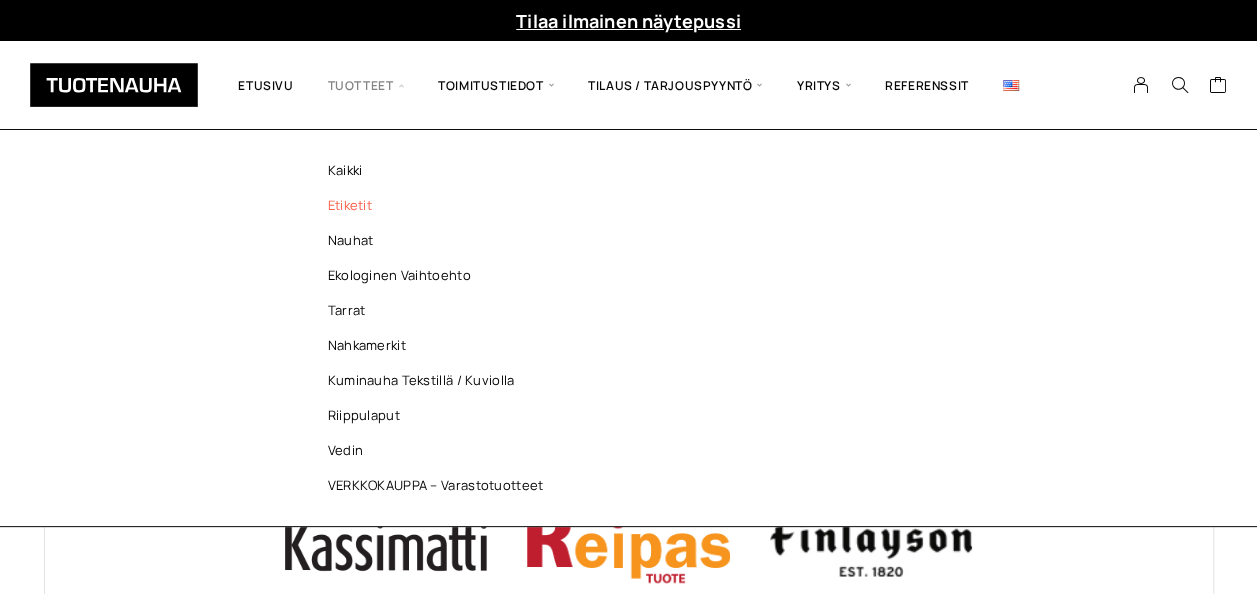 click on "Etiketit" at bounding box center (441, 205) 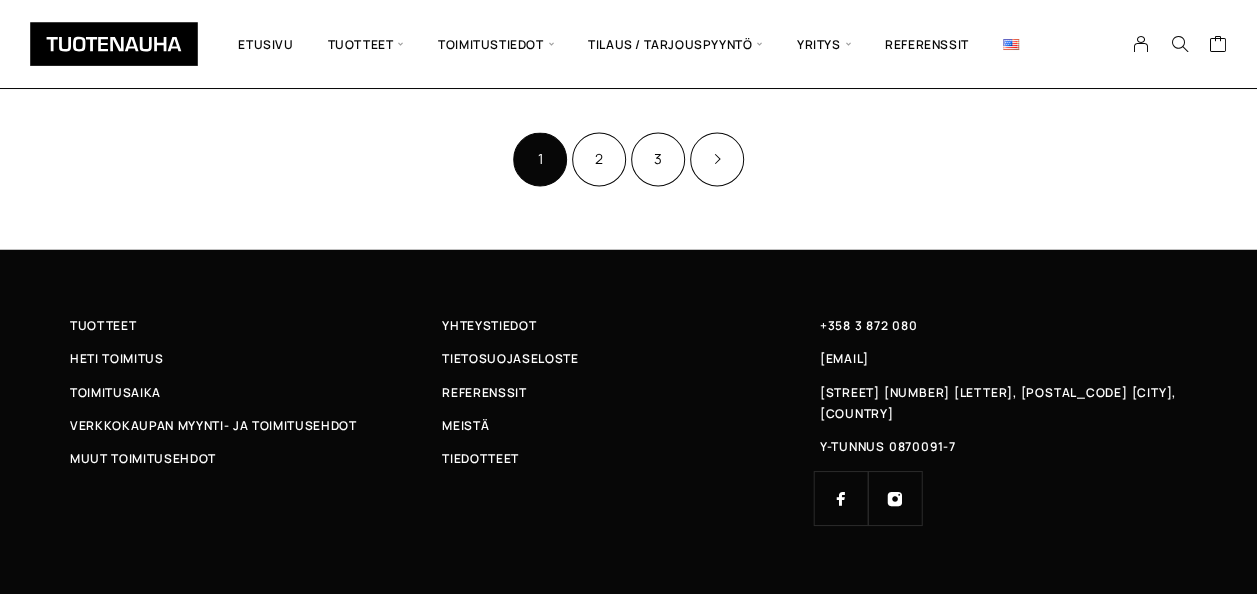 scroll, scrollTop: 1652, scrollLeft: 0, axis: vertical 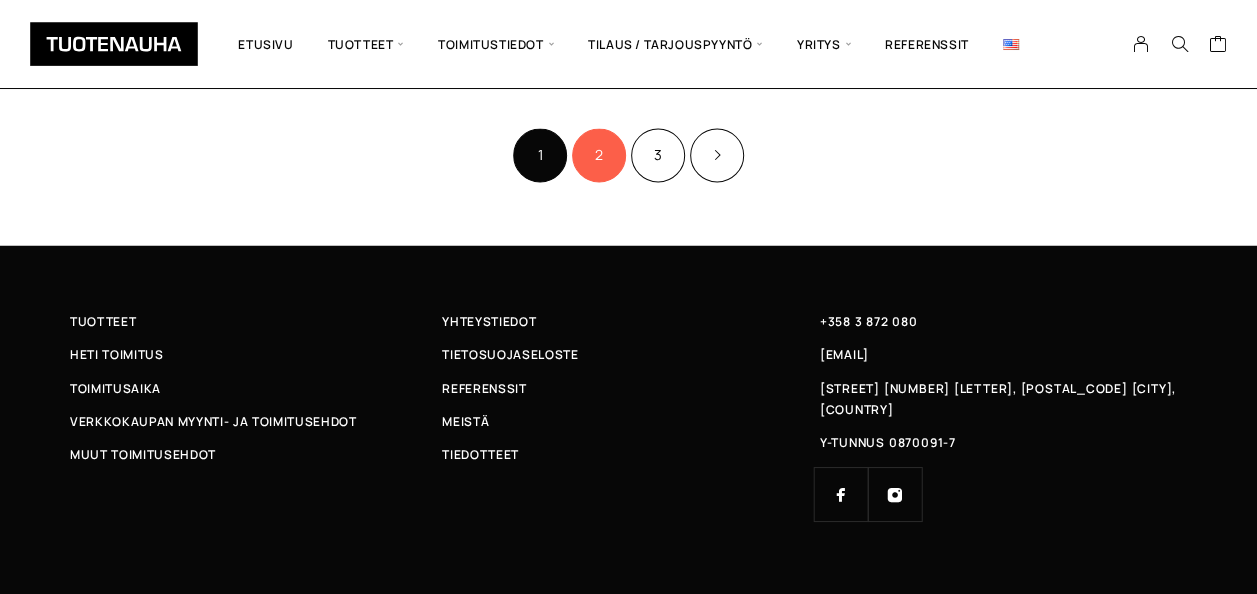 click on "2" at bounding box center [599, 155] 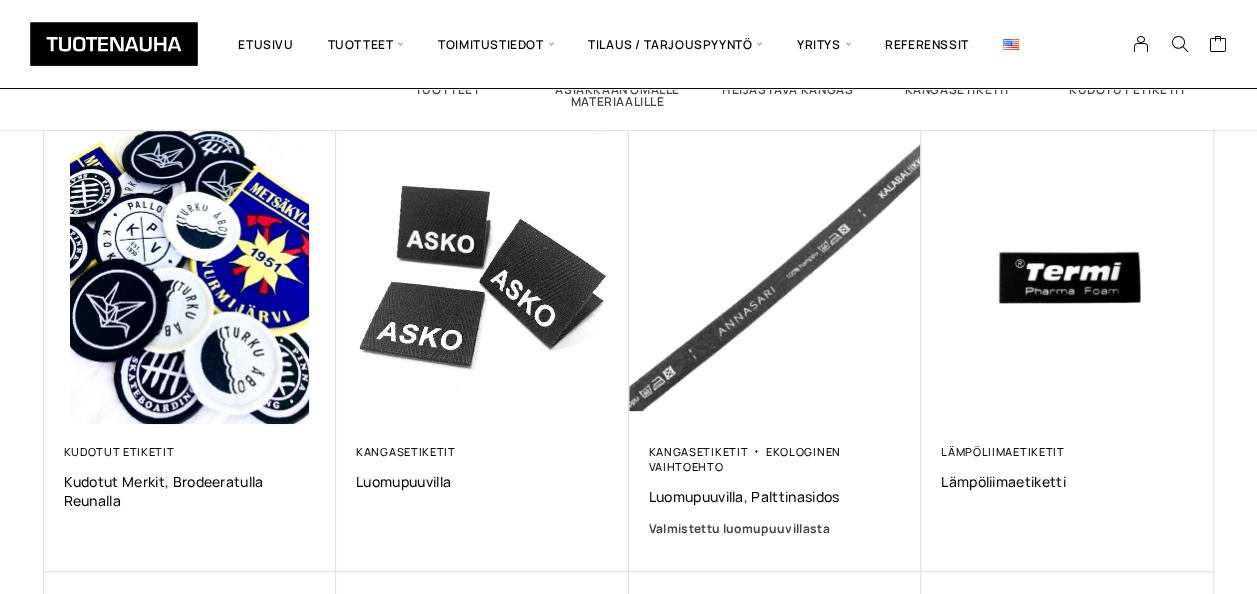 scroll, scrollTop: 300, scrollLeft: 0, axis: vertical 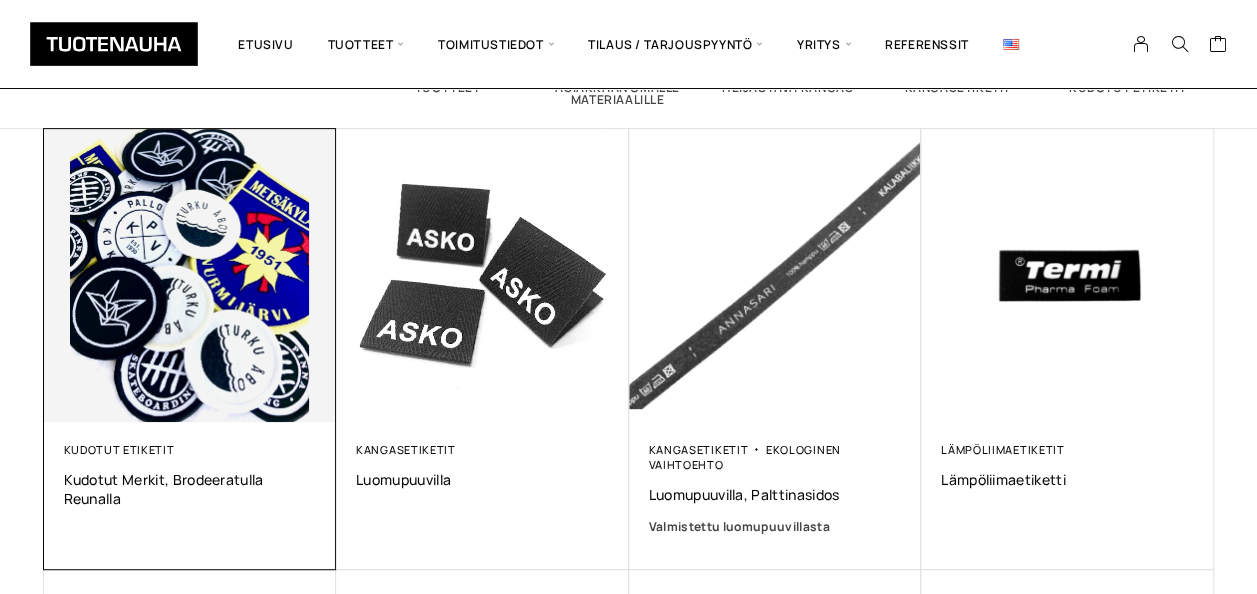 click at bounding box center [190, 275] 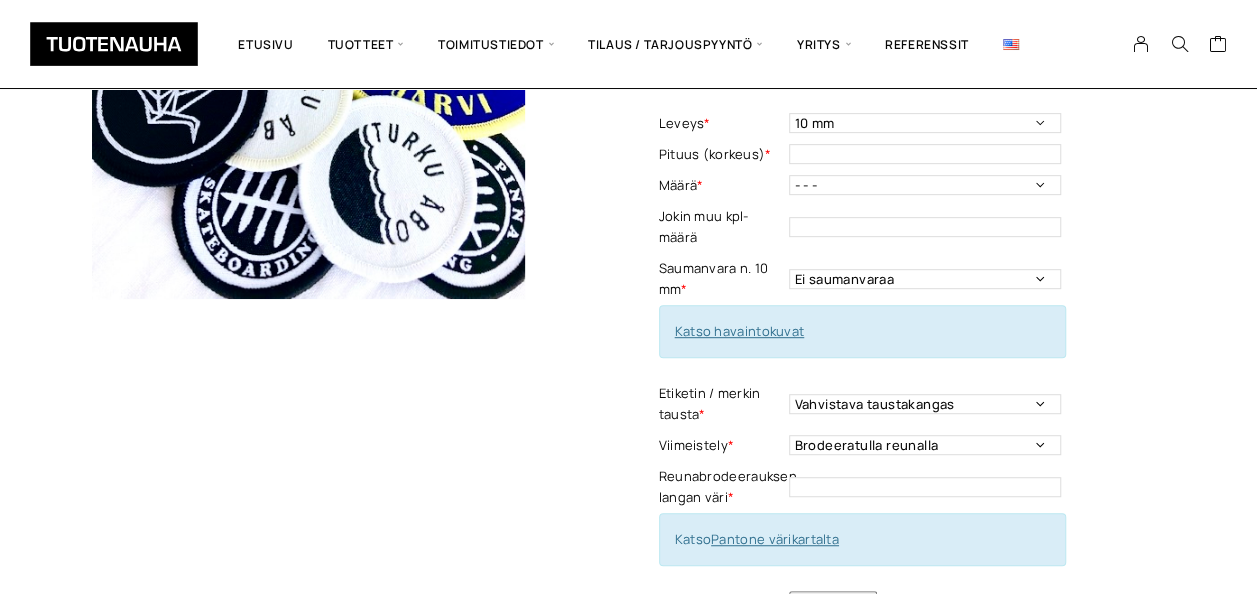 scroll, scrollTop: 400, scrollLeft: 0, axis: vertical 